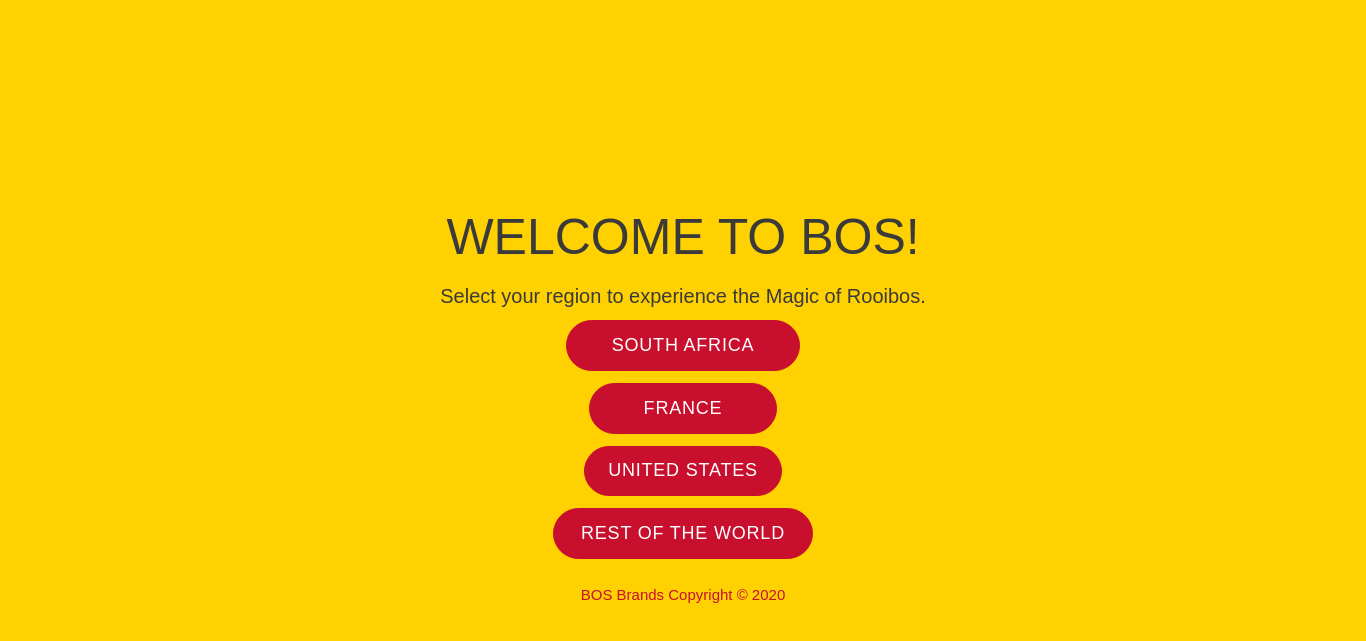 scroll, scrollTop: 0, scrollLeft: 0, axis: both 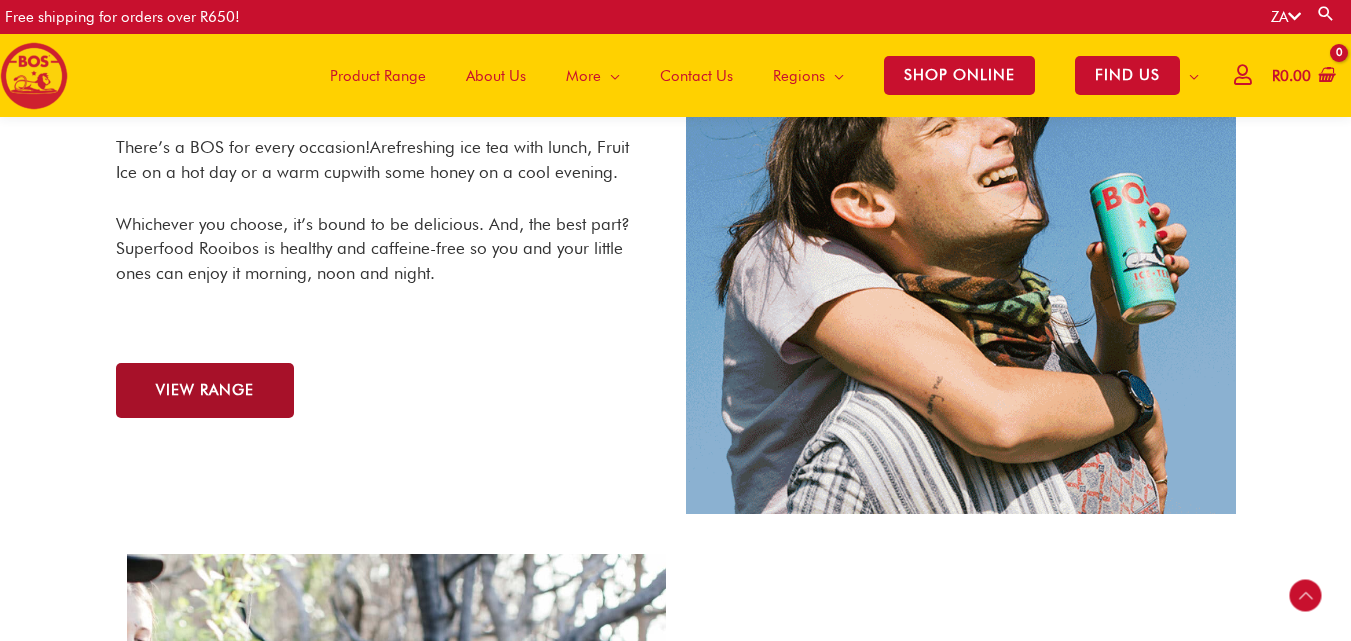click on "VIEW RANGE" at bounding box center (205, 390) 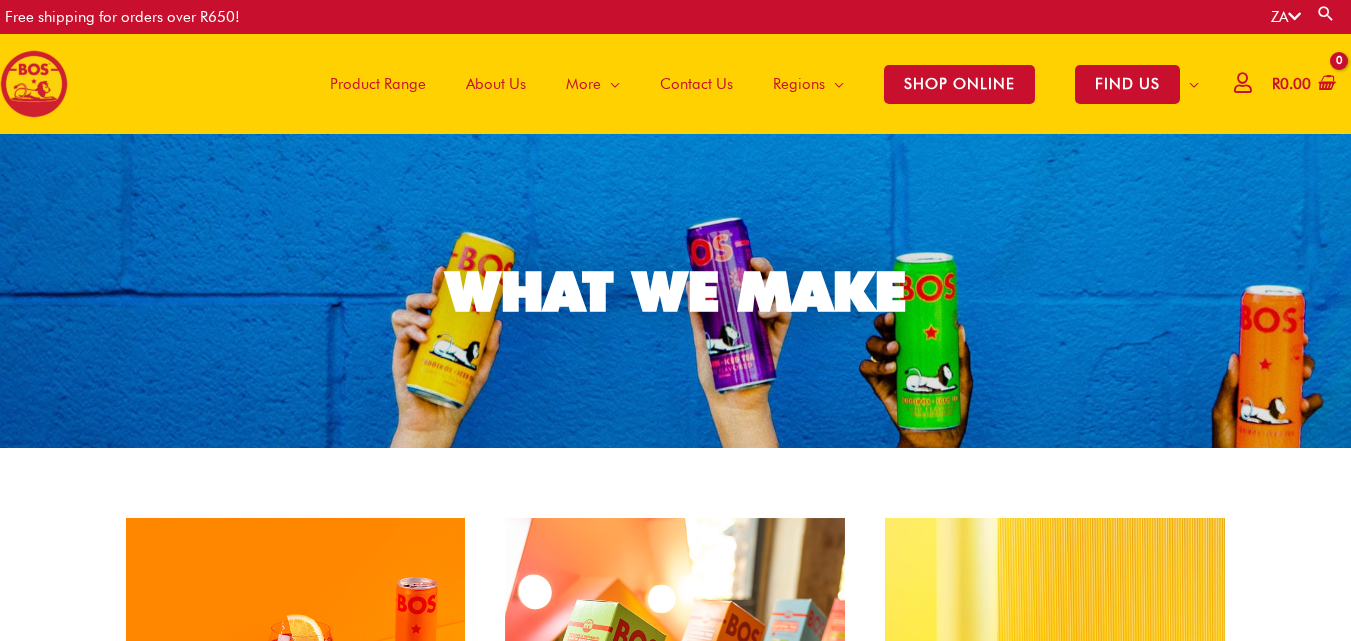 scroll, scrollTop: 0, scrollLeft: 0, axis: both 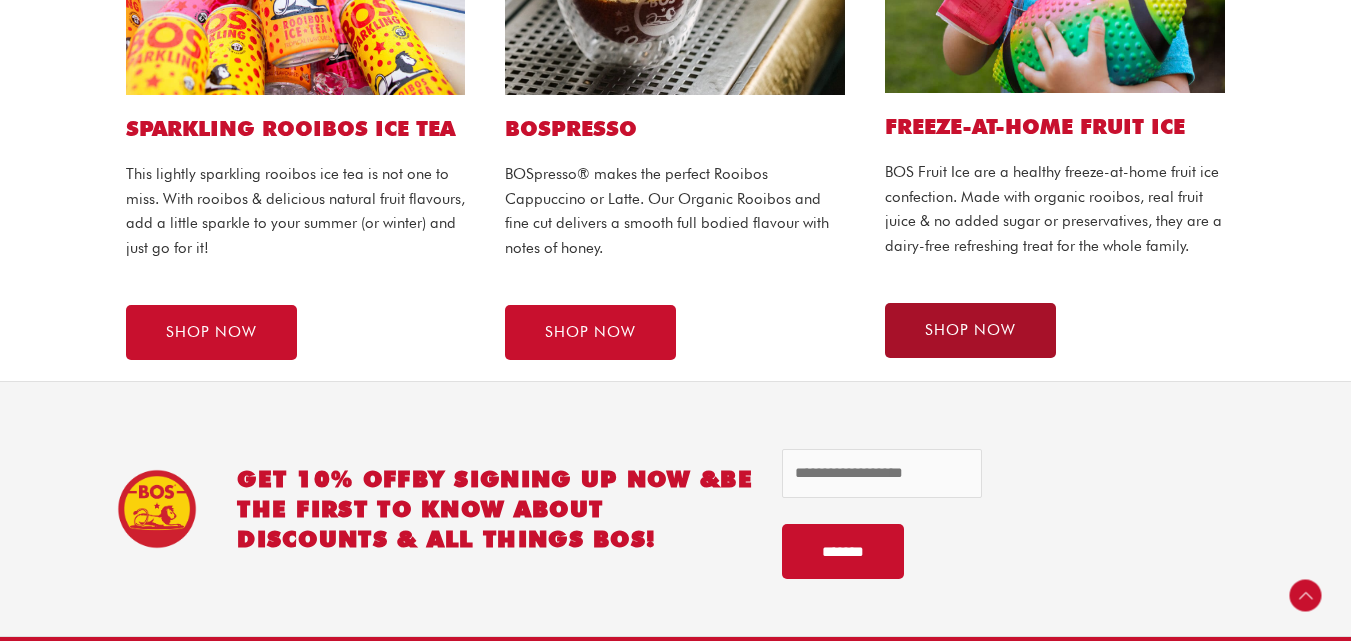 click on "SHOP NOW" at bounding box center (970, 330) 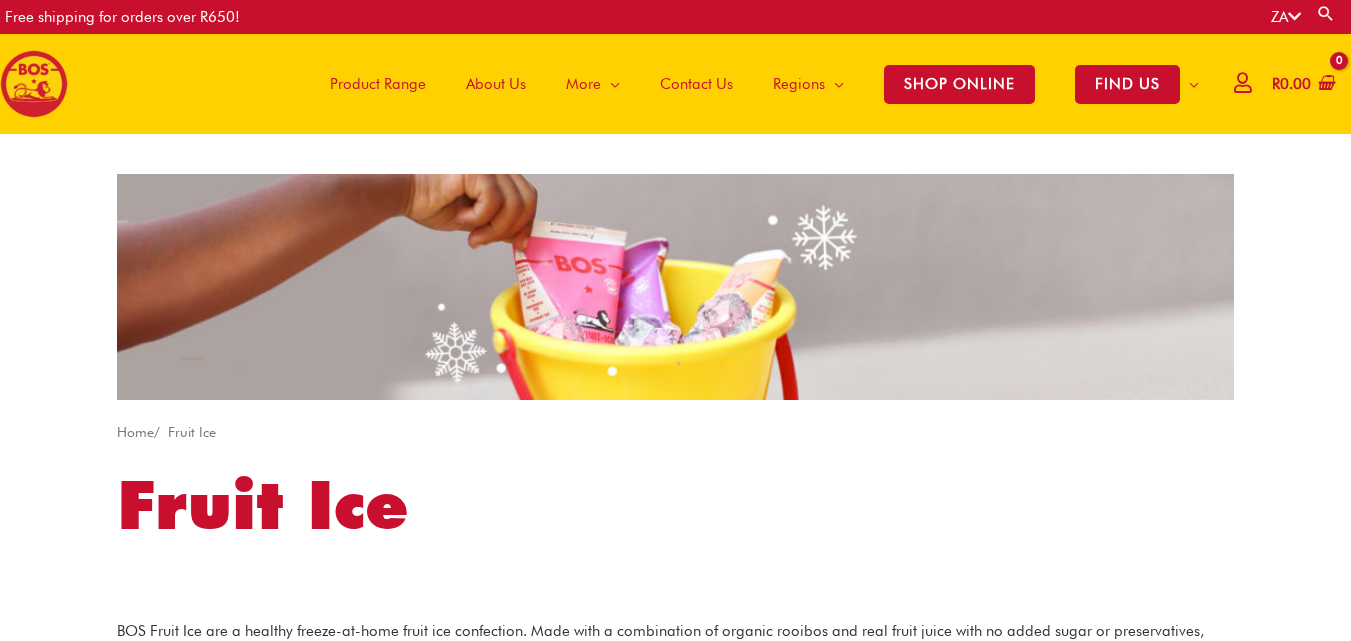 scroll, scrollTop: 0, scrollLeft: 0, axis: both 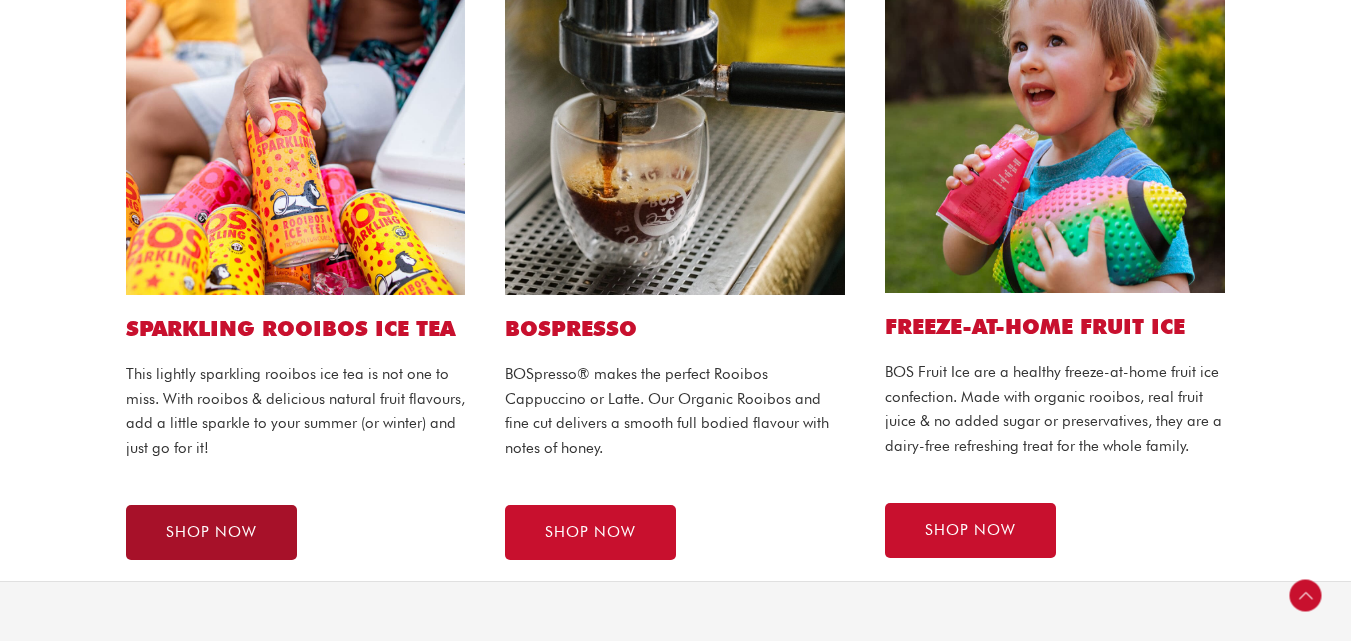 click on "SHOP NOW" at bounding box center [211, 532] 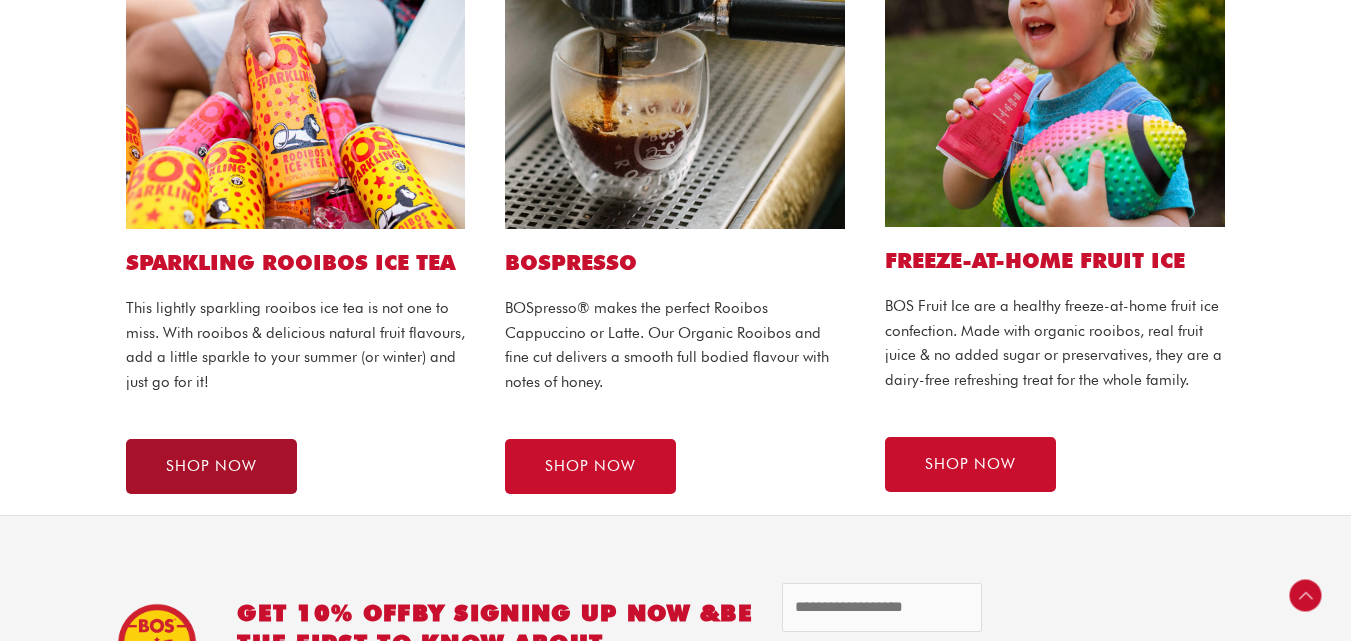 scroll, scrollTop: 1386, scrollLeft: 0, axis: vertical 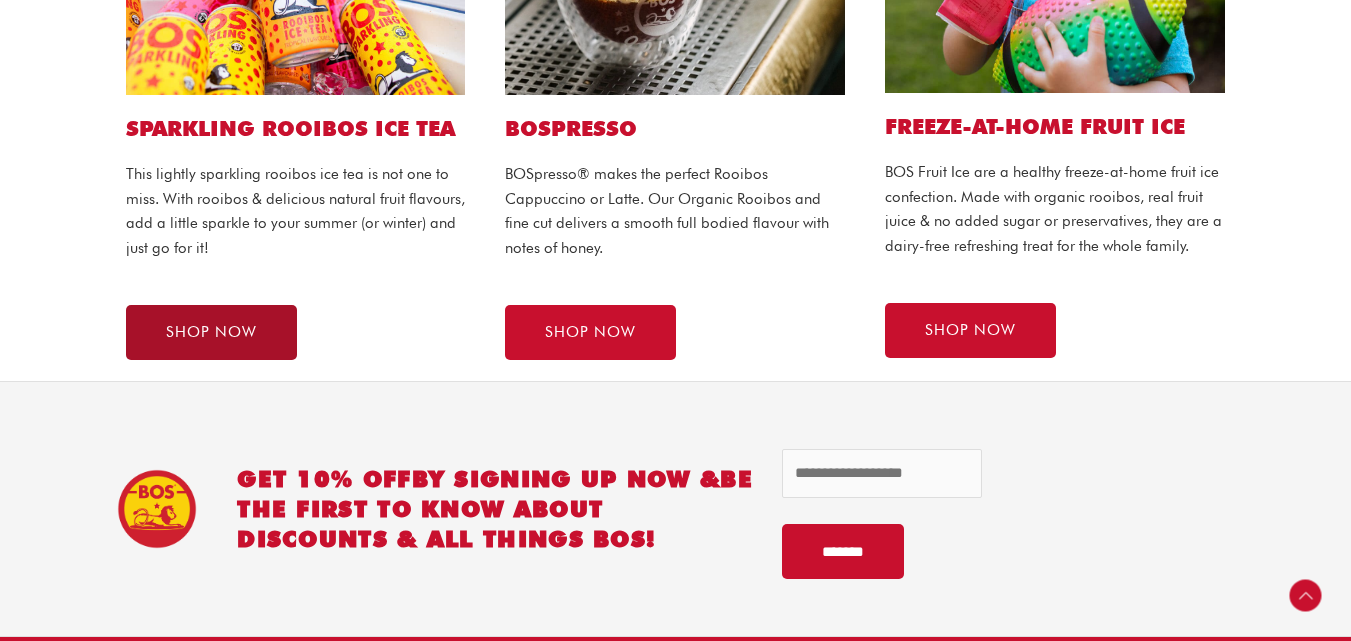 click on "SHOP NOW" at bounding box center (211, 332) 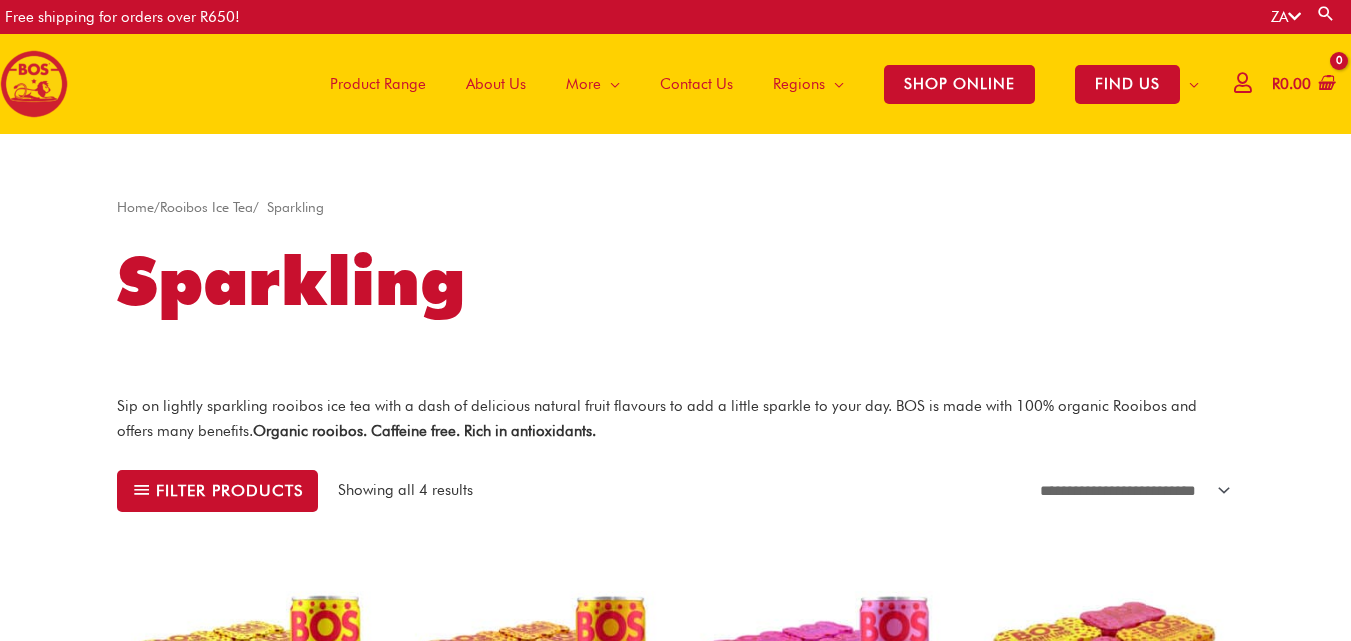 scroll, scrollTop: 0, scrollLeft: 0, axis: both 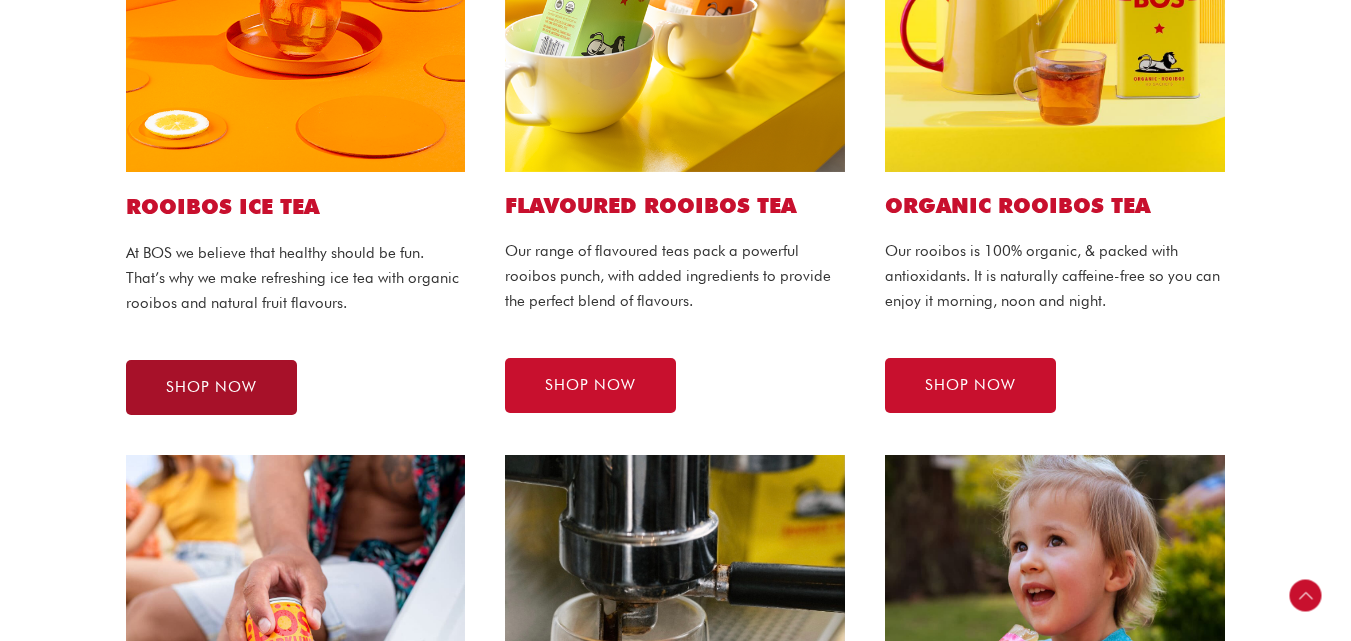 click on "SHOP NOW" at bounding box center (211, 387) 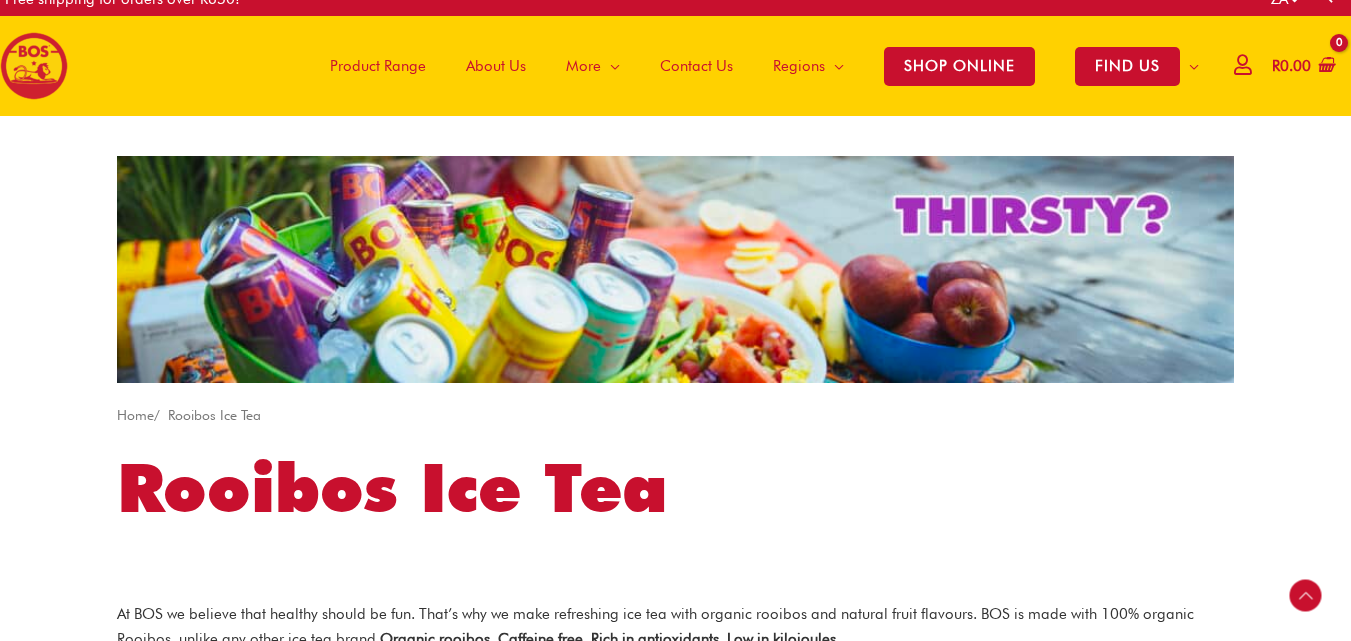scroll, scrollTop: 500, scrollLeft: 0, axis: vertical 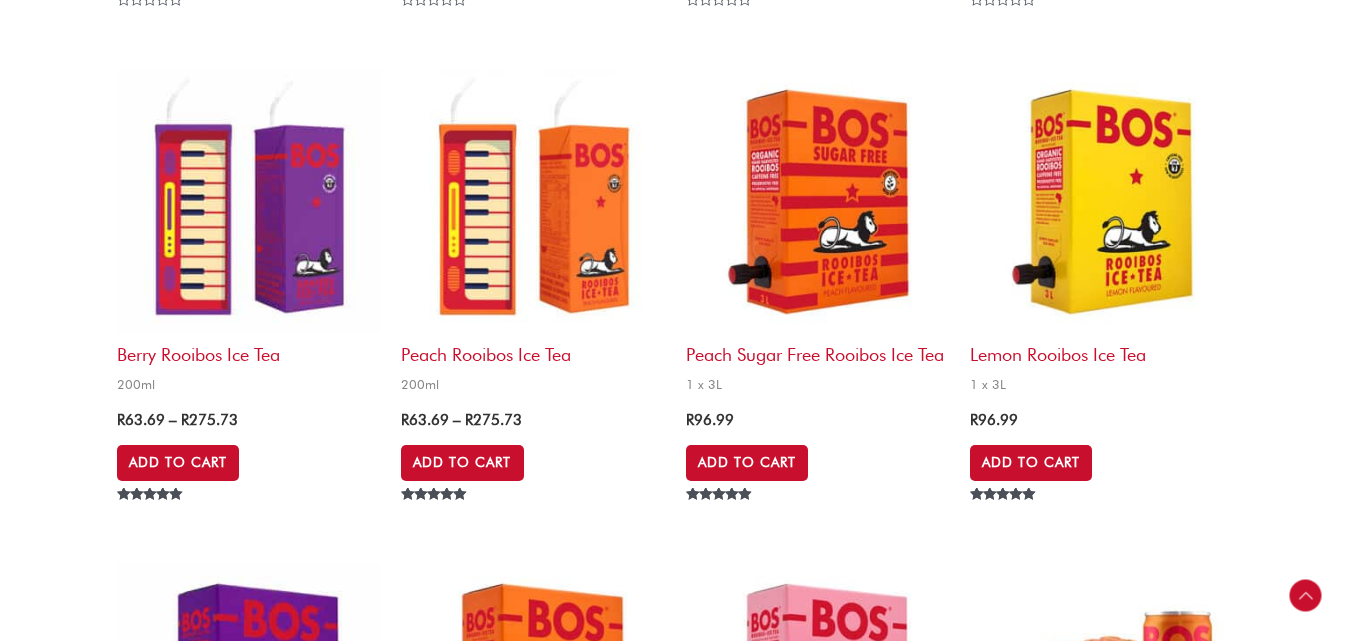click on "Berry Rooibos Ice Tea" at bounding box center (249, 349) 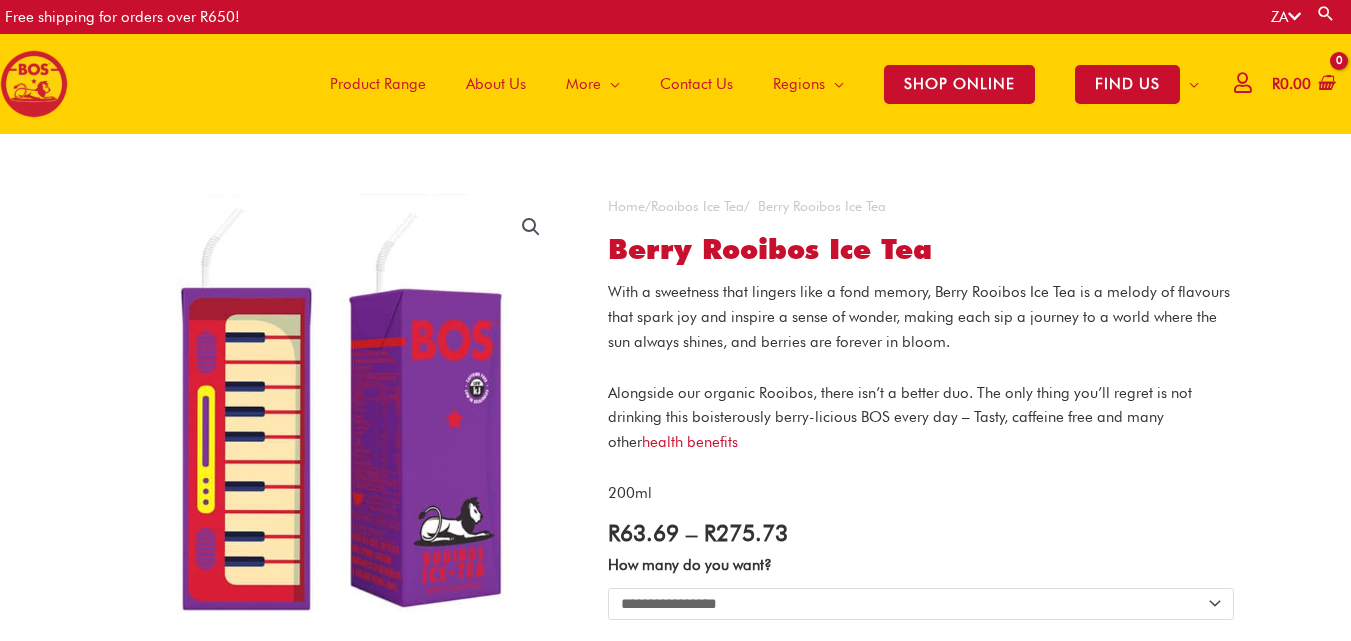 scroll, scrollTop: 0, scrollLeft: 0, axis: both 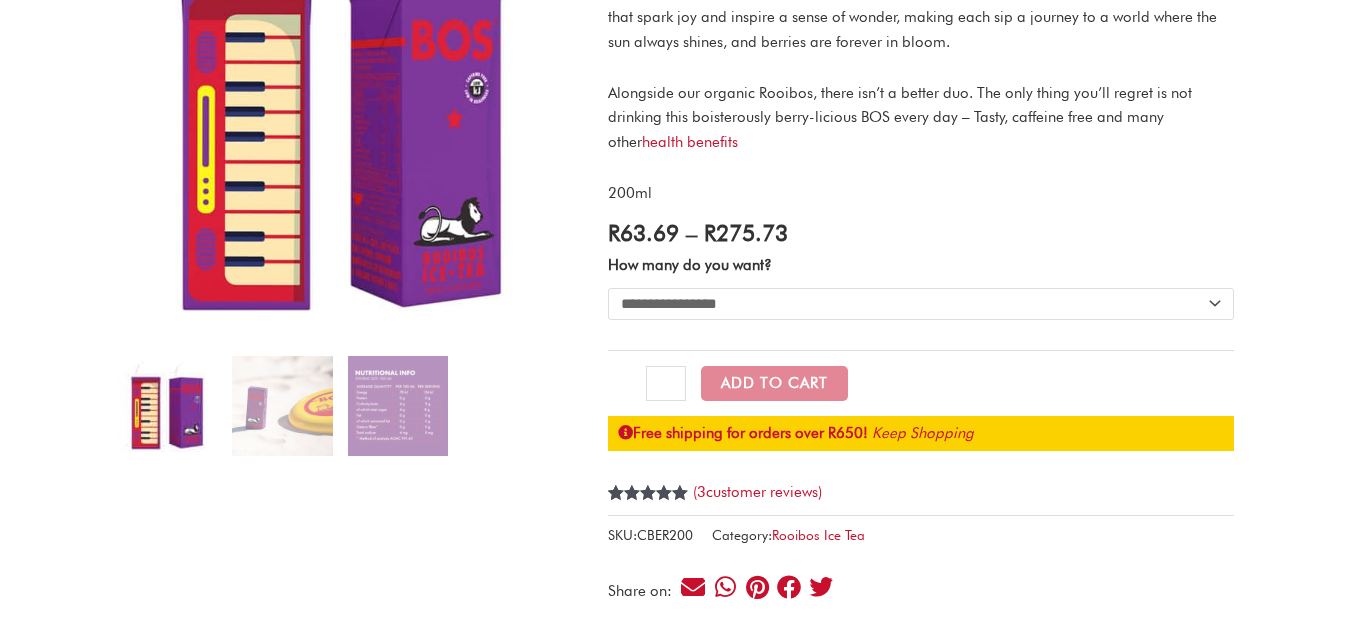 click on "**********" 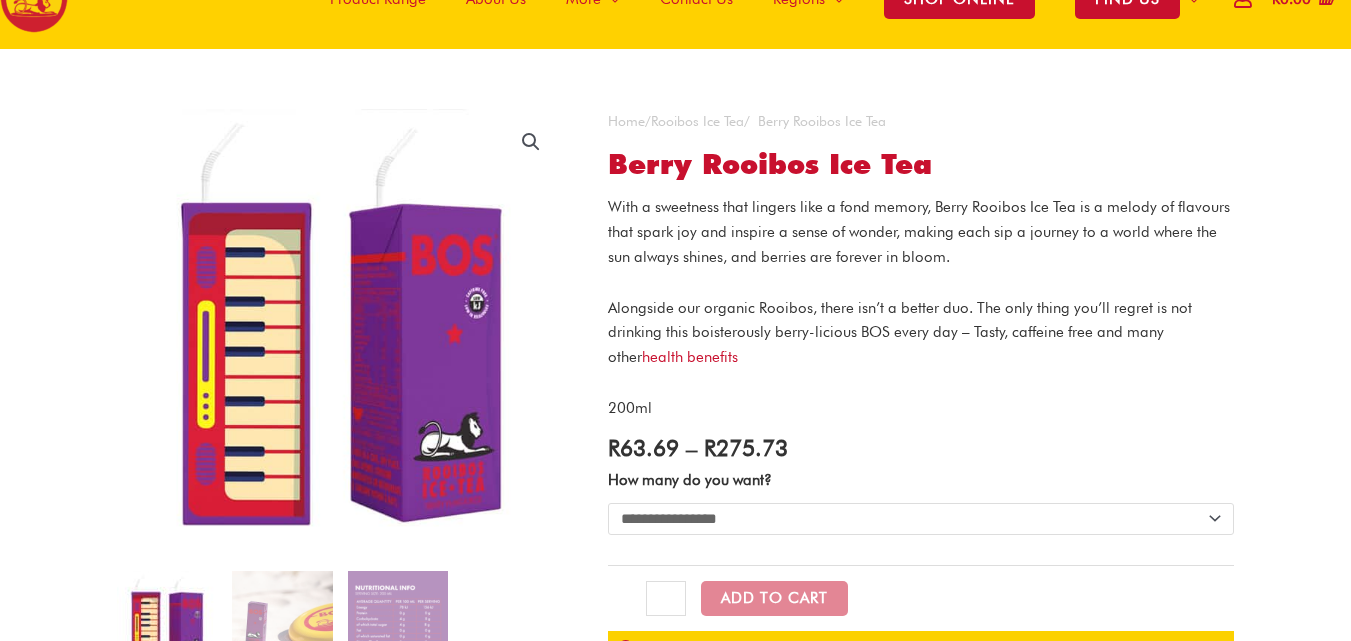 scroll, scrollTop: 0, scrollLeft: 0, axis: both 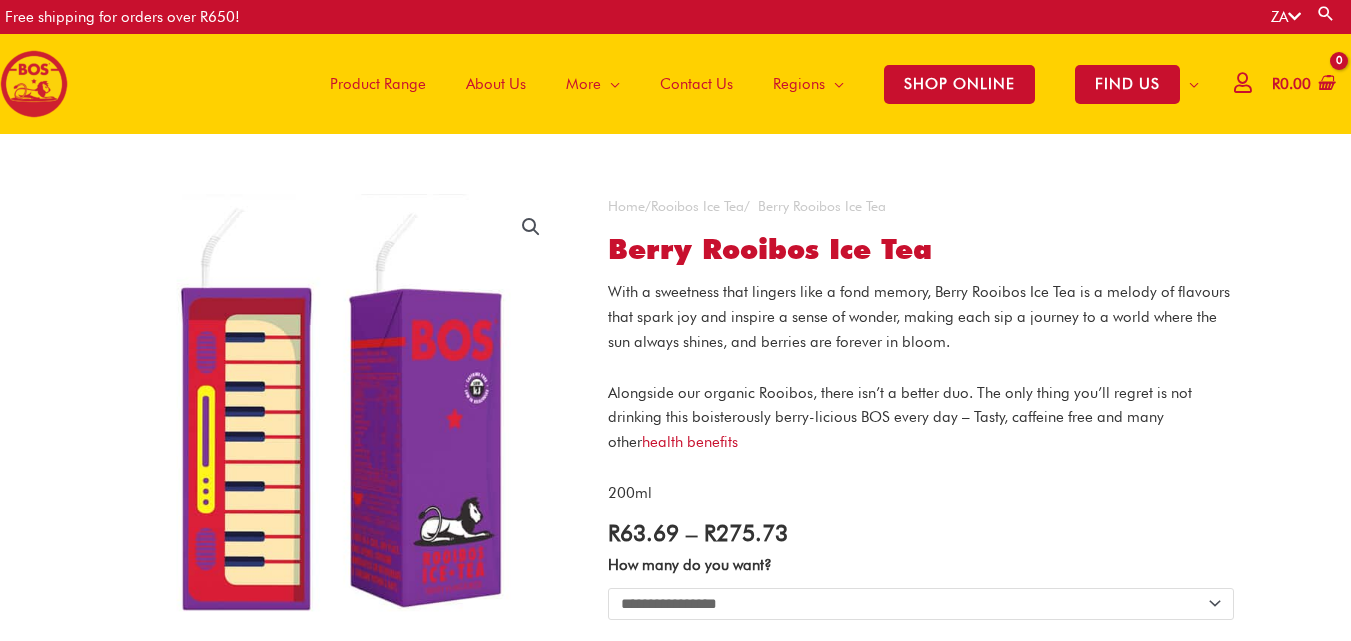 click on "SHOP ONLINE" at bounding box center [959, 84] 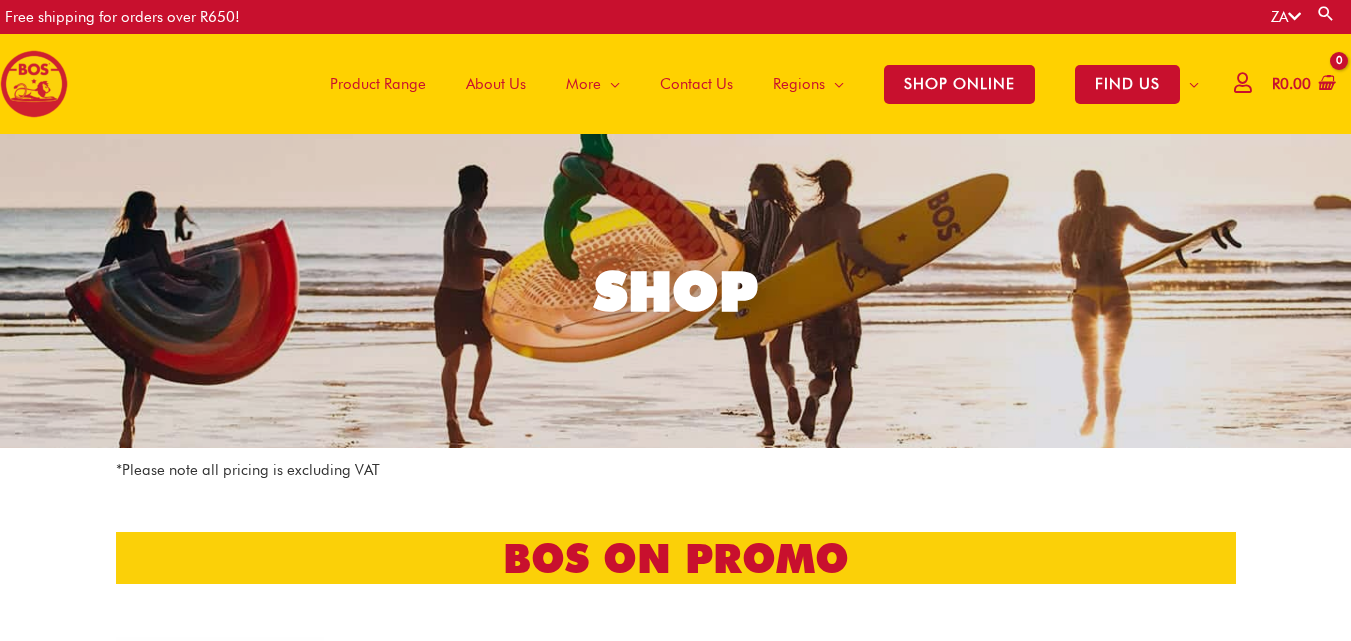 scroll, scrollTop: 382, scrollLeft: 0, axis: vertical 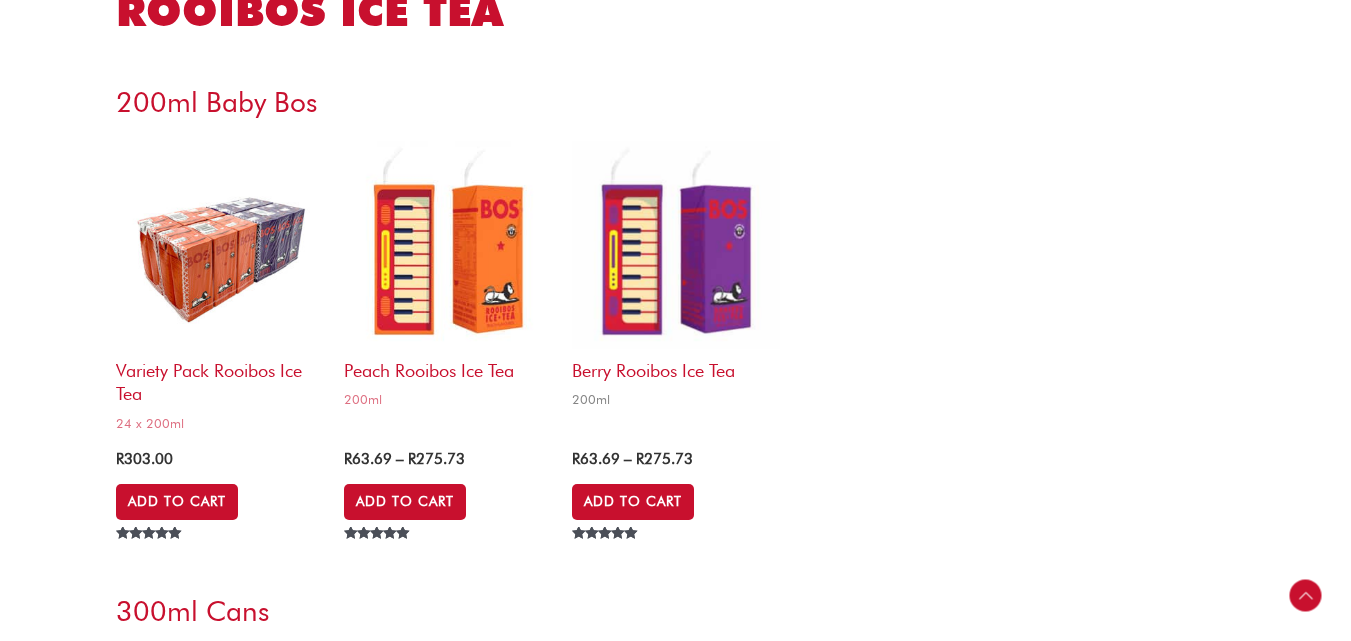 click on "Berry Rooibos Ice Tea" at bounding box center (676, 365) 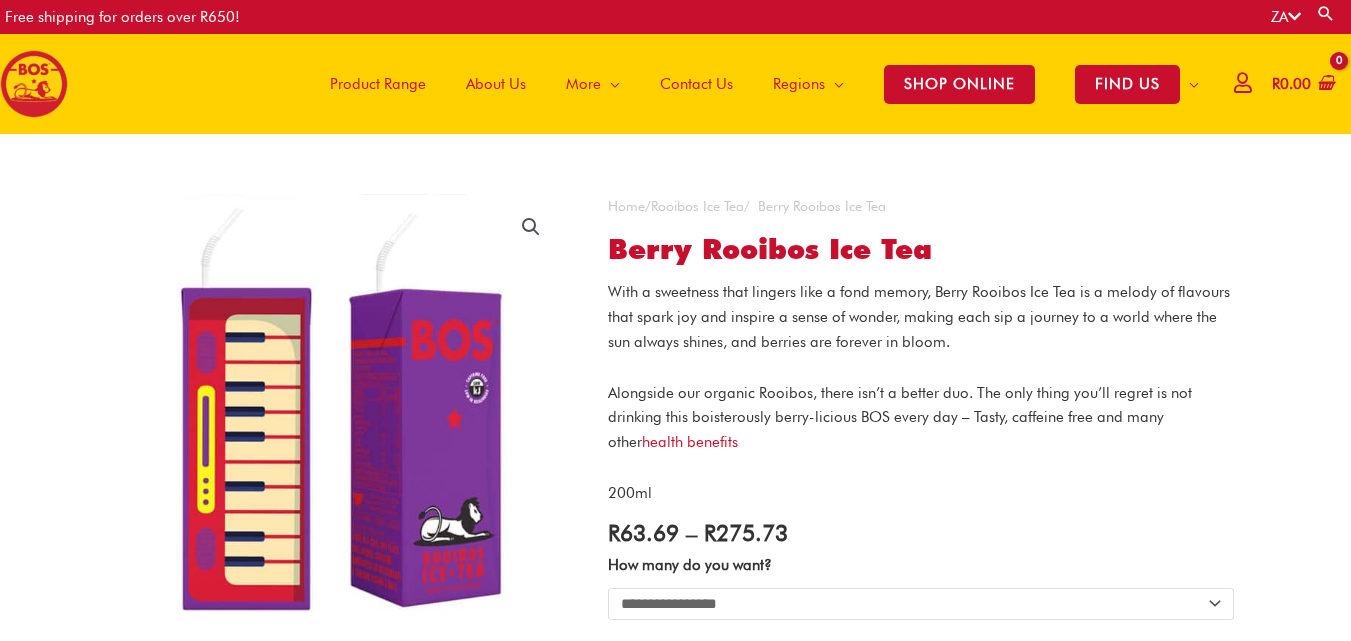 scroll, scrollTop: 0, scrollLeft: 0, axis: both 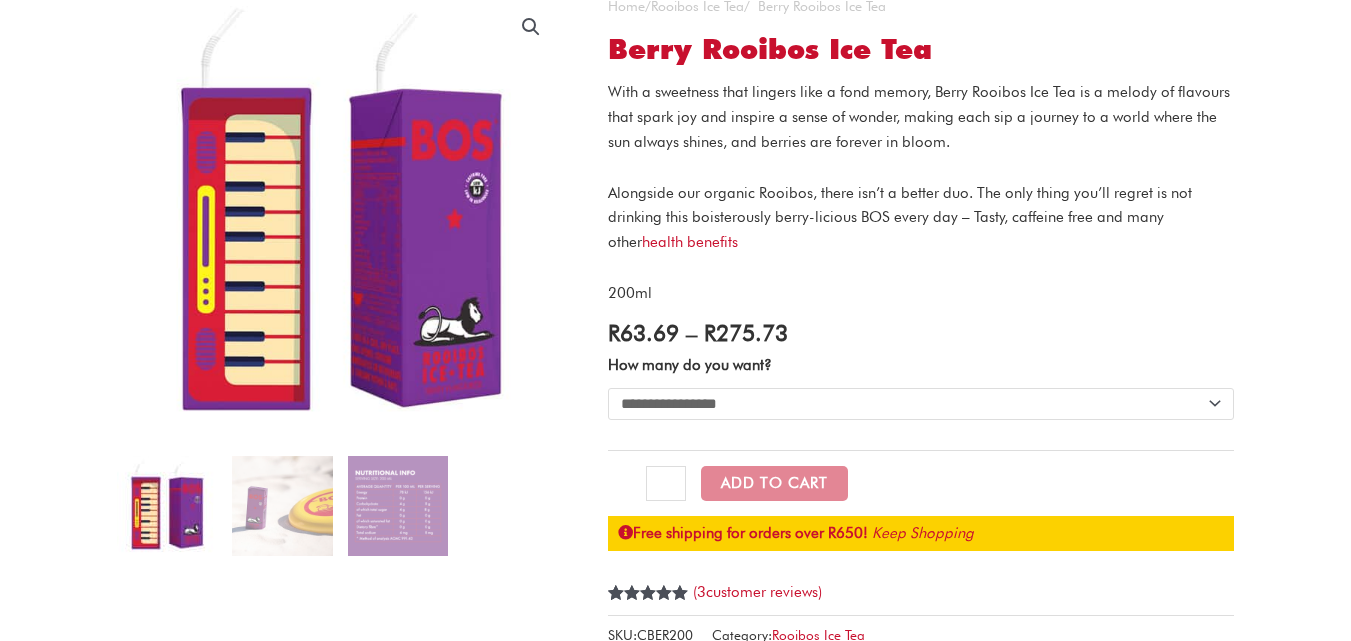 click on "**********" at bounding box center (675, 1317) 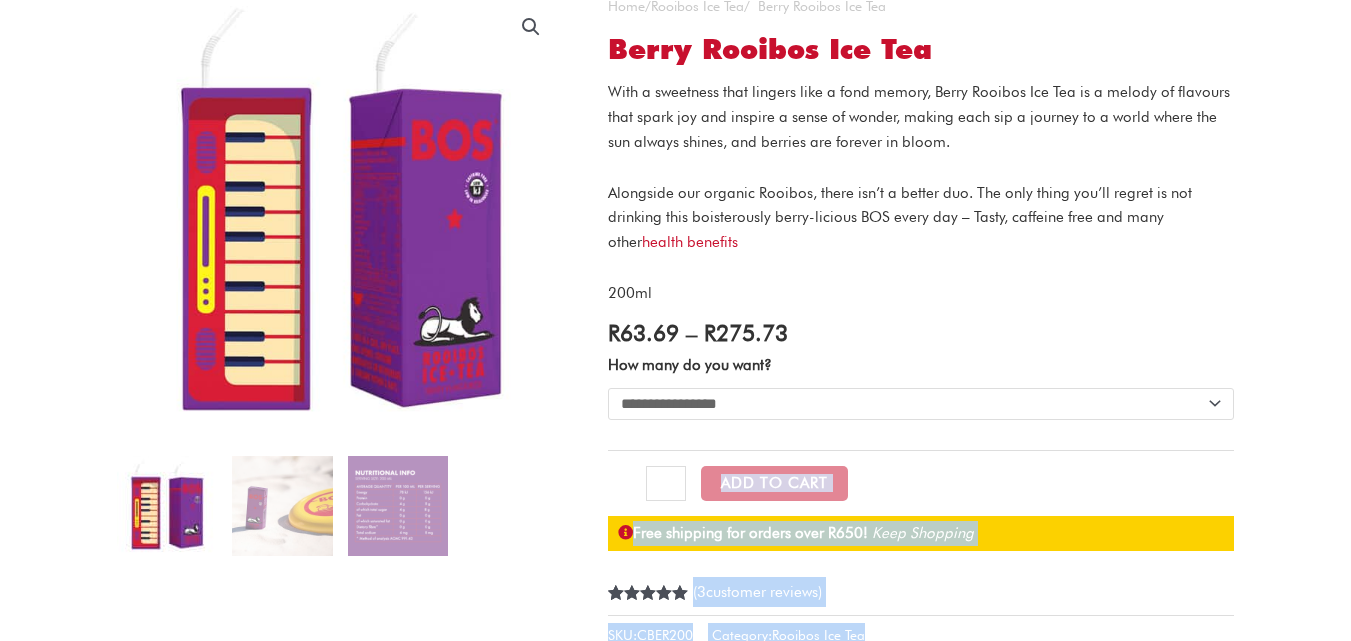 click on "**********" 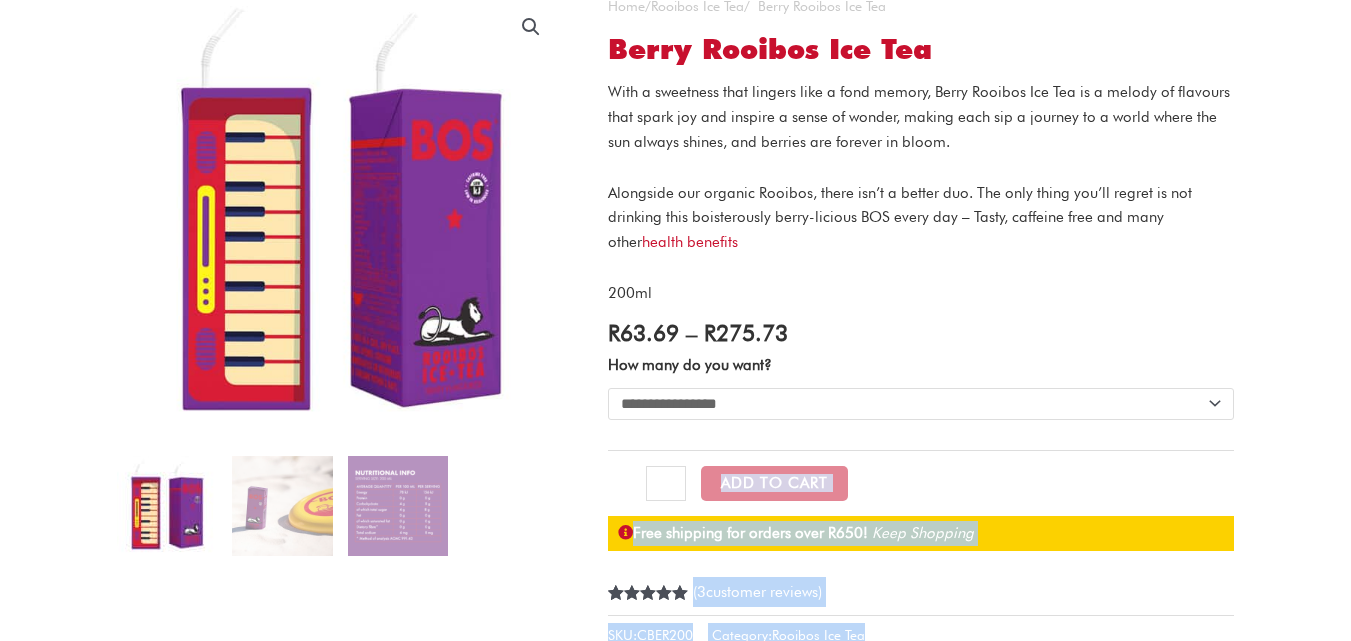 select on "**********" 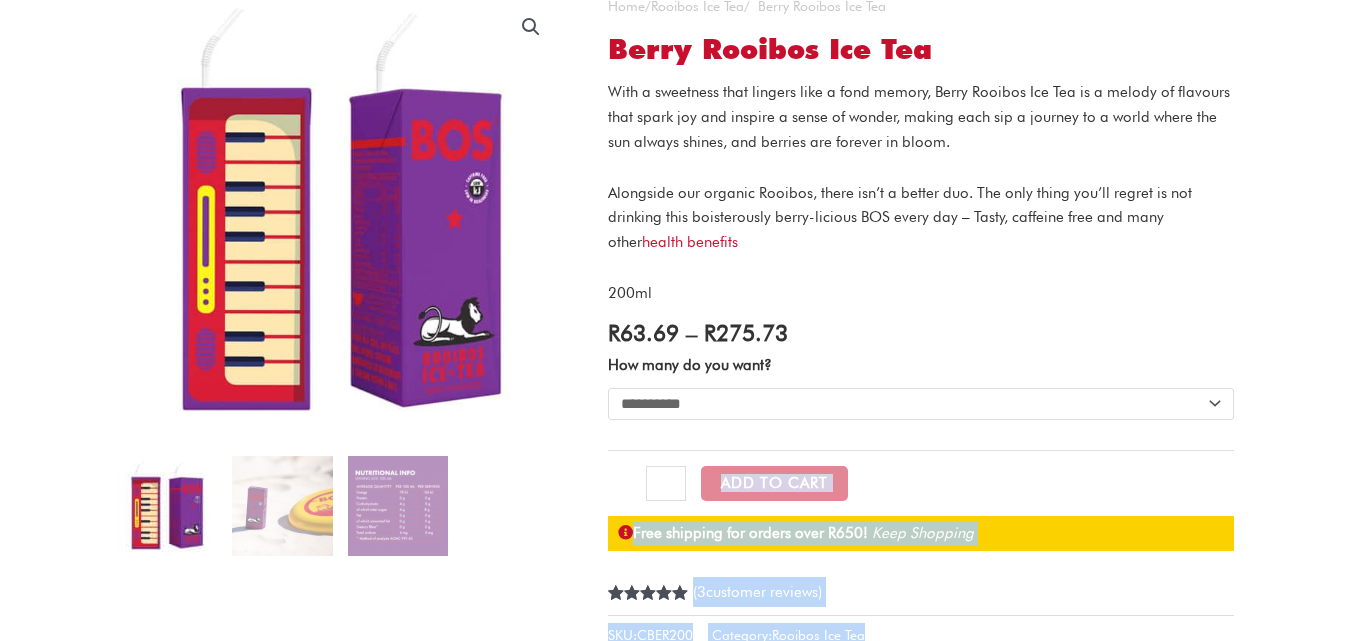 click on "**********" 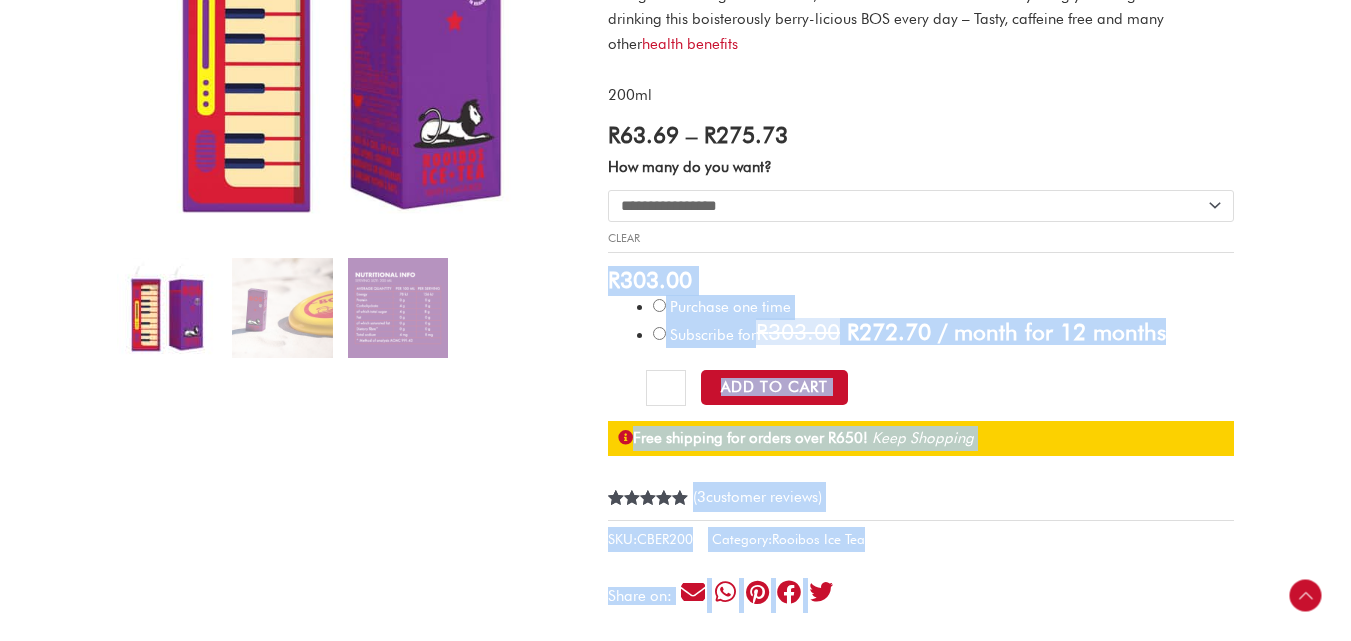 scroll, scrollTop: 400, scrollLeft: 0, axis: vertical 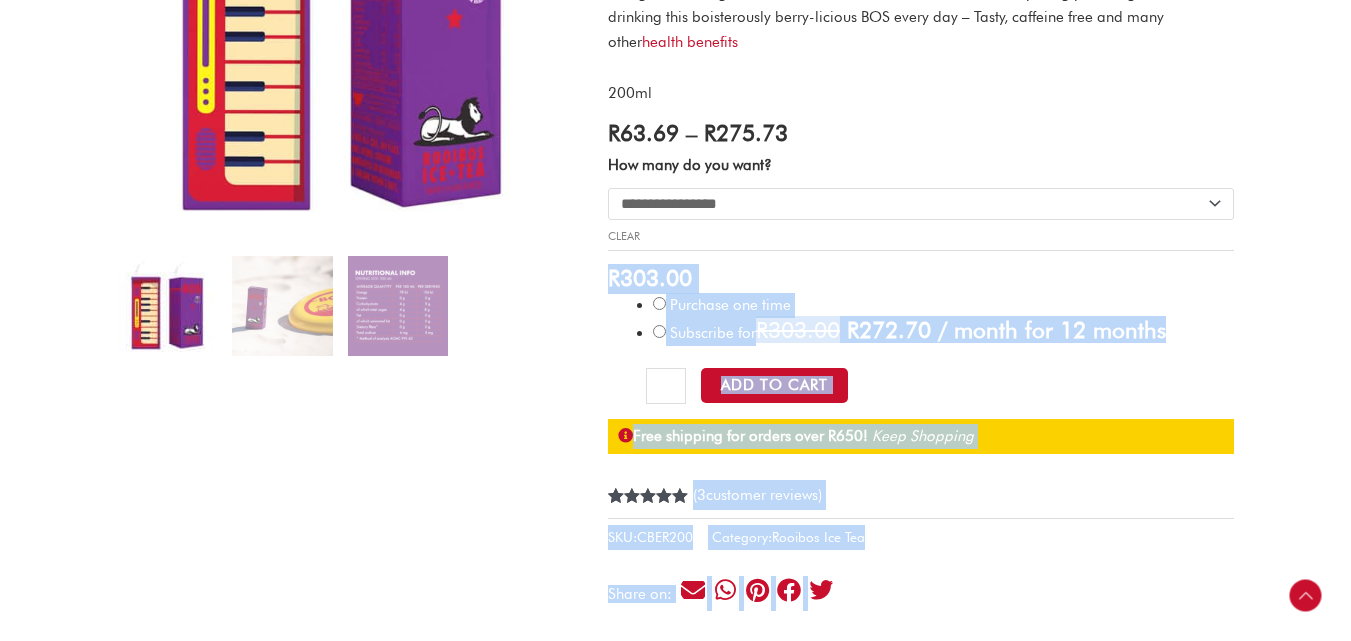 click on "**********" at bounding box center [675, 1168] 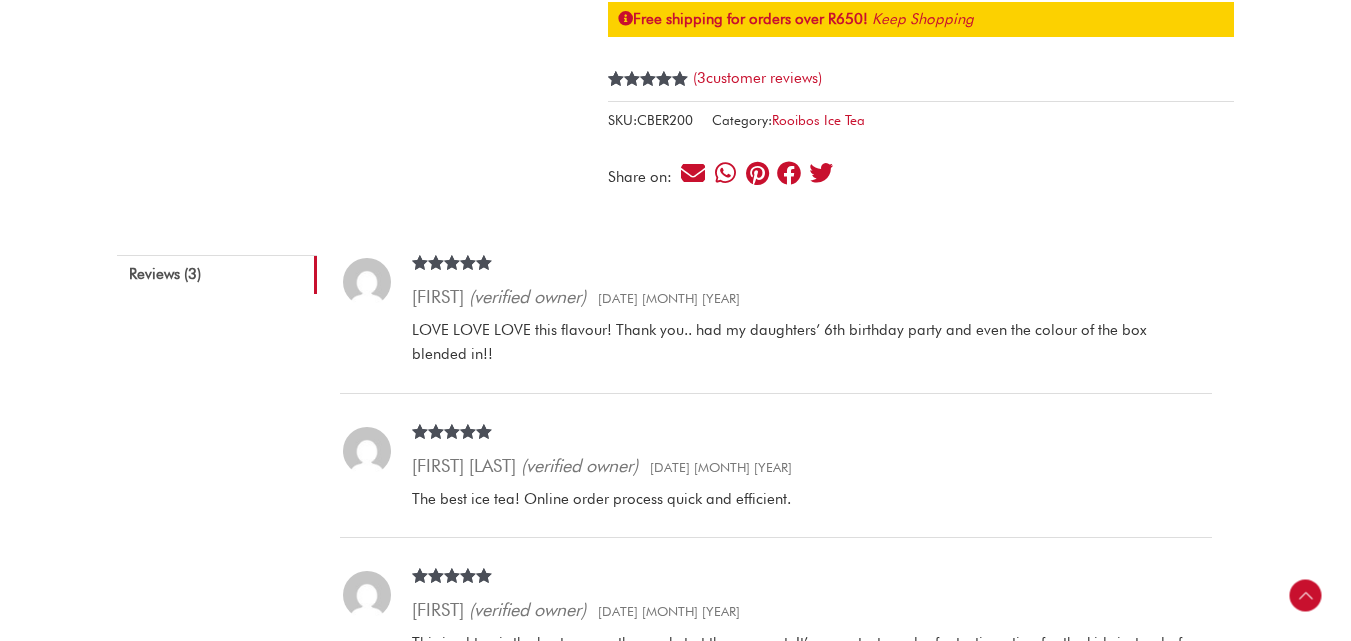 scroll, scrollTop: 1000, scrollLeft: 0, axis: vertical 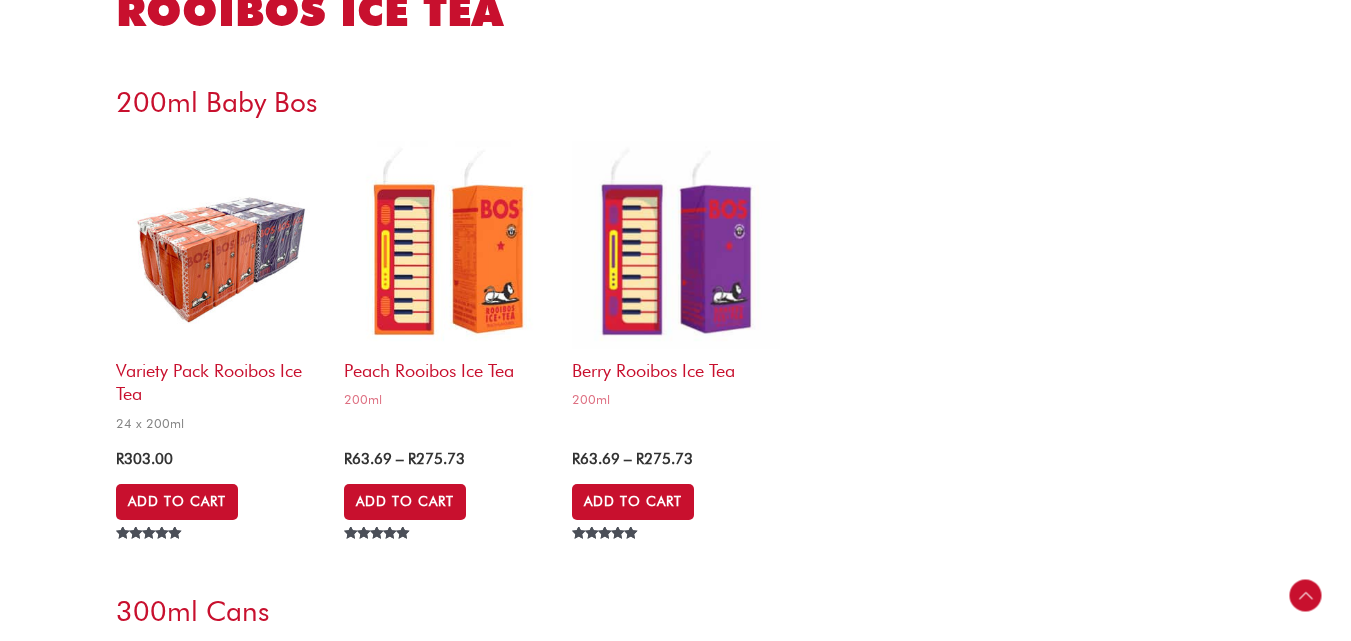 click on "Variety Pack Rooibos Ice Tea" at bounding box center (220, 377) 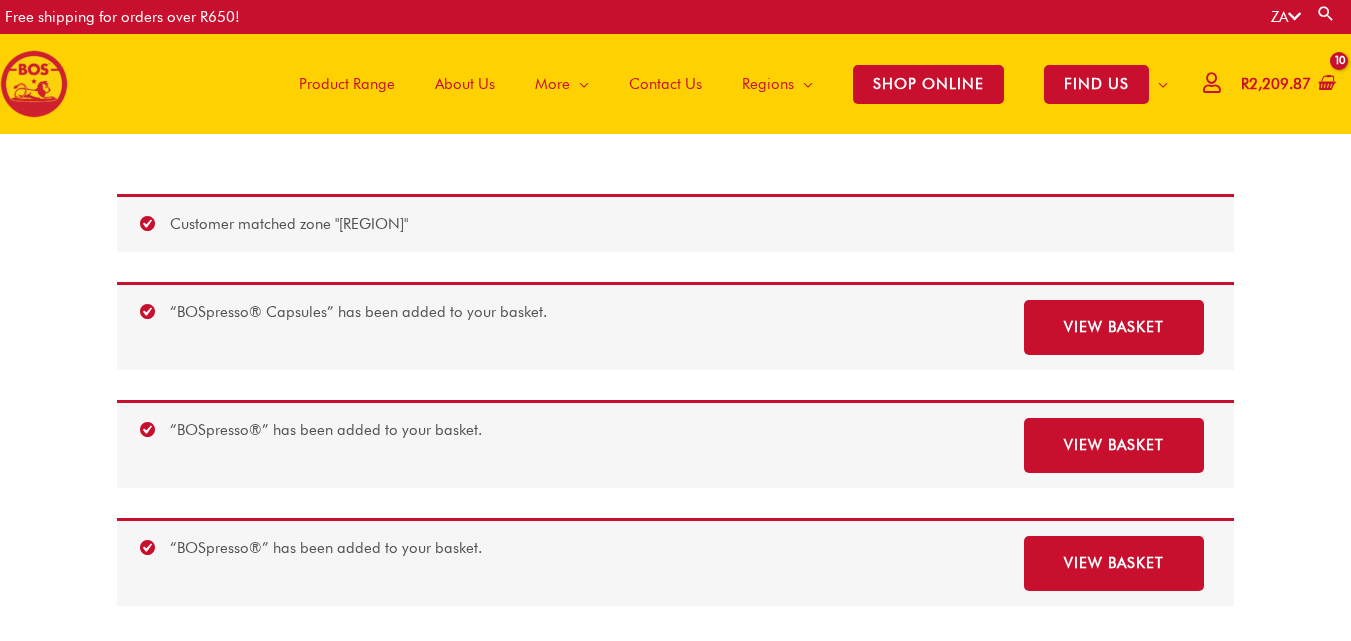 scroll, scrollTop: 0, scrollLeft: 0, axis: both 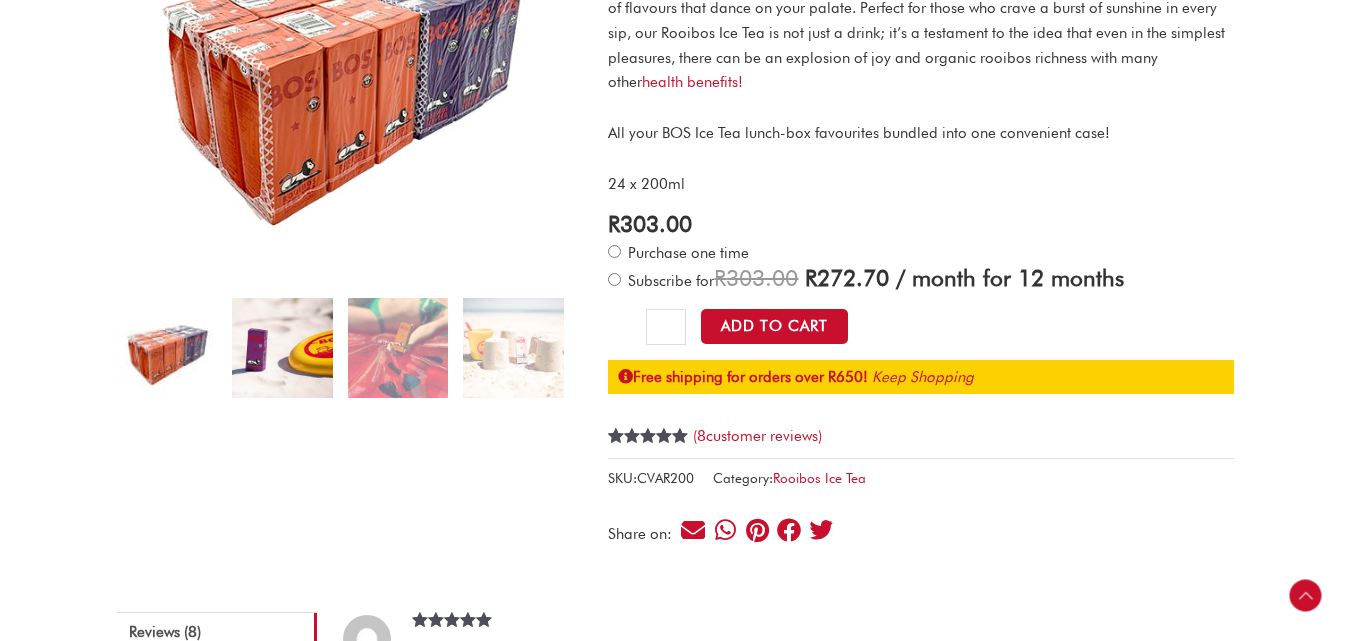 click at bounding box center (282, 348) 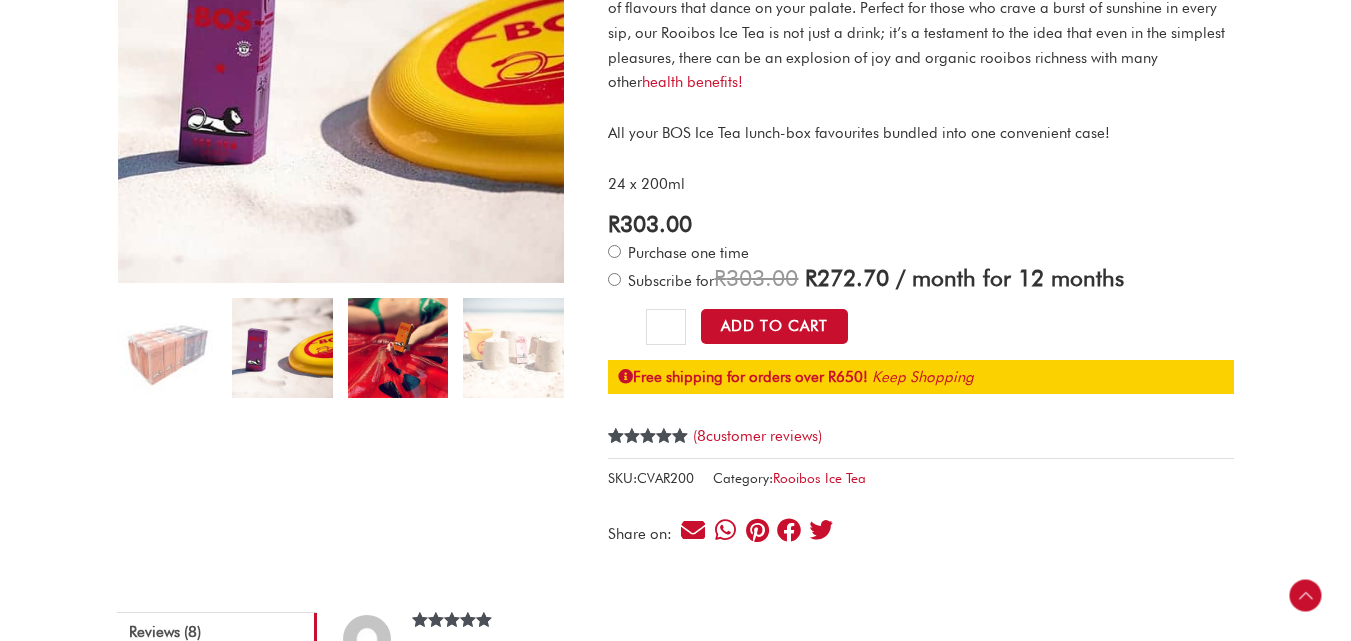 click at bounding box center (398, 348) 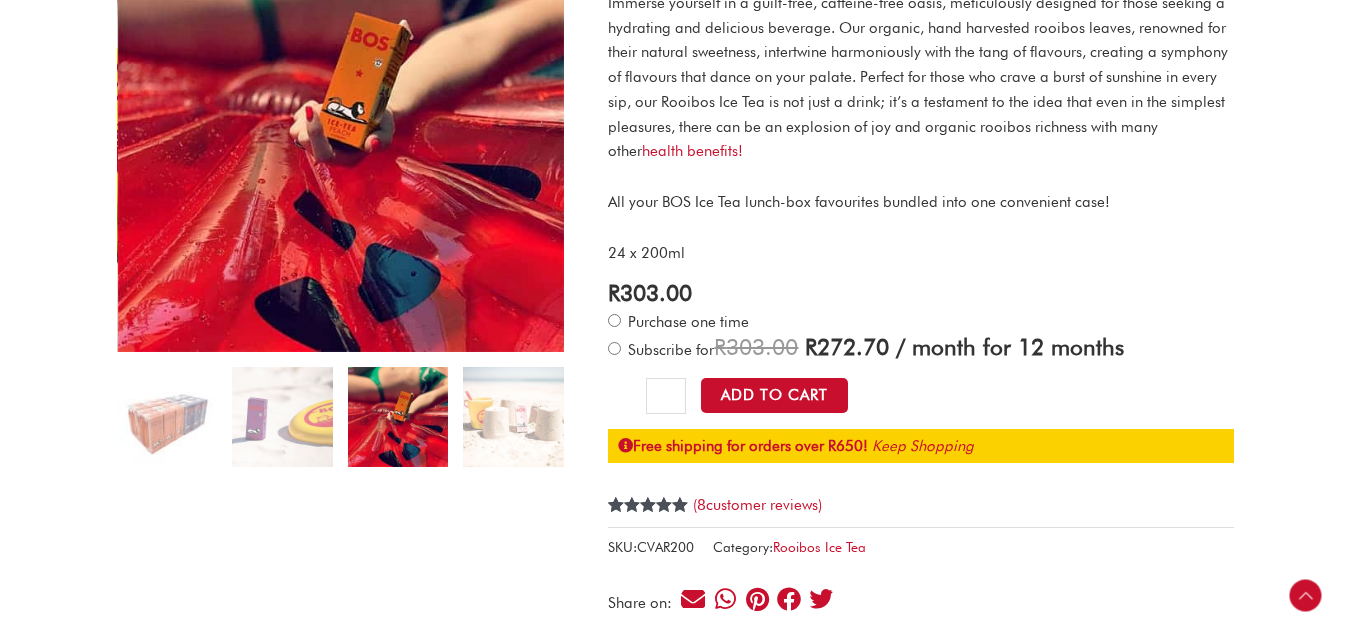 scroll, scrollTop: 700, scrollLeft: 0, axis: vertical 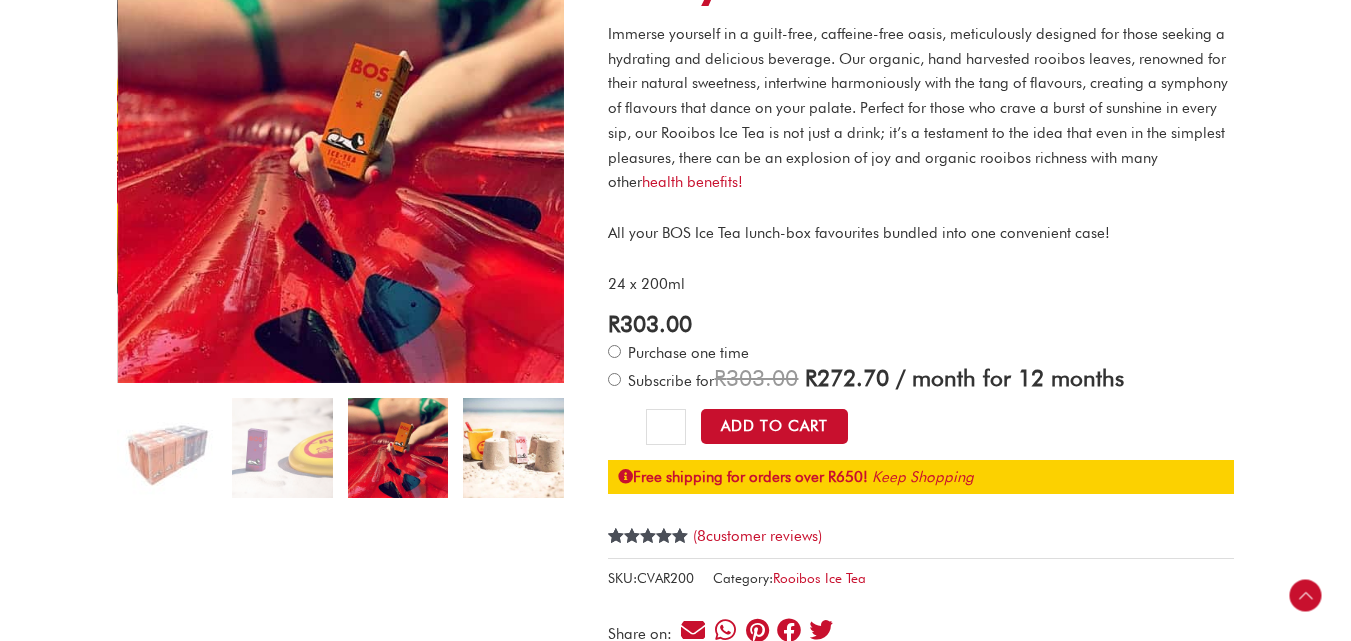 click at bounding box center (513, 448) 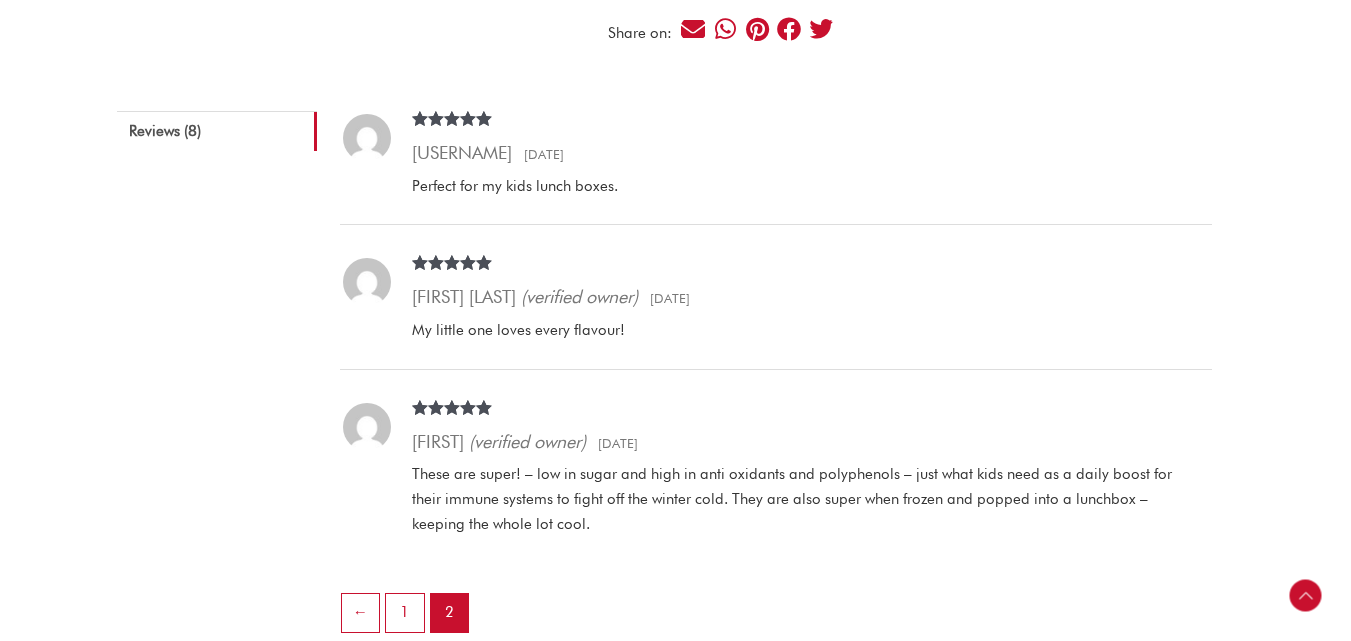 scroll, scrollTop: 1400, scrollLeft: 0, axis: vertical 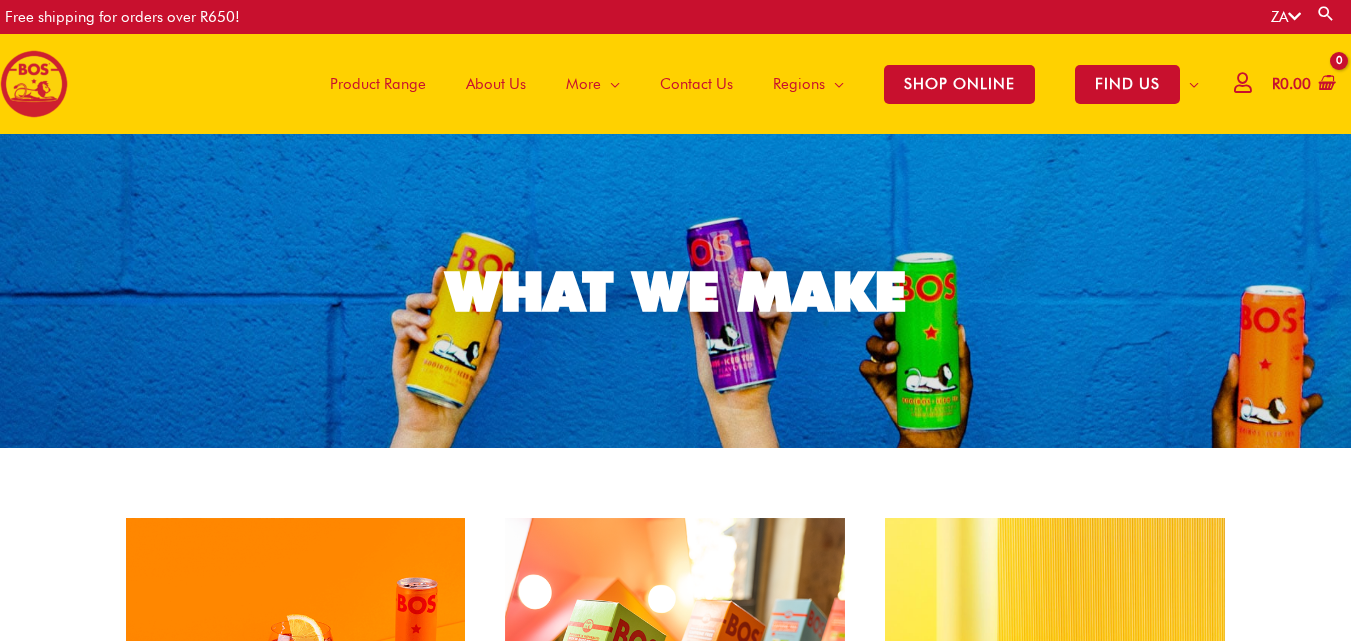click on "Product Range" at bounding box center [378, 84] 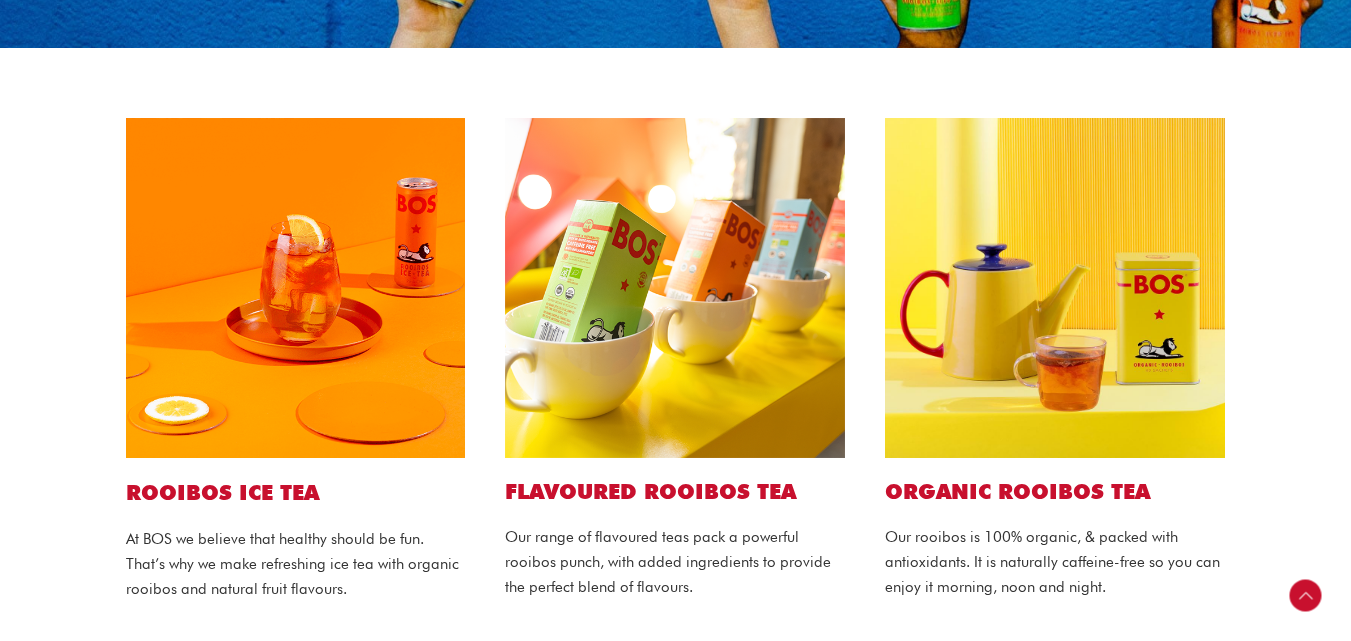 scroll, scrollTop: 0, scrollLeft: 0, axis: both 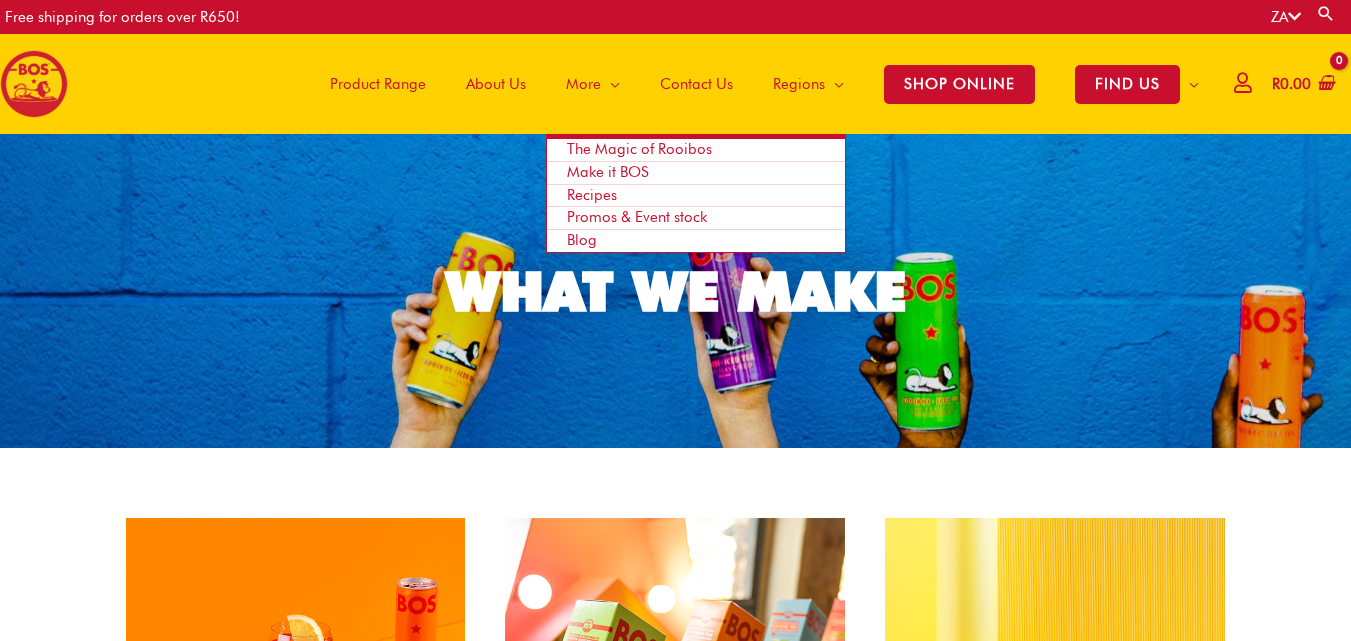 click on "Promos & Event stock" at bounding box center [637, 217] 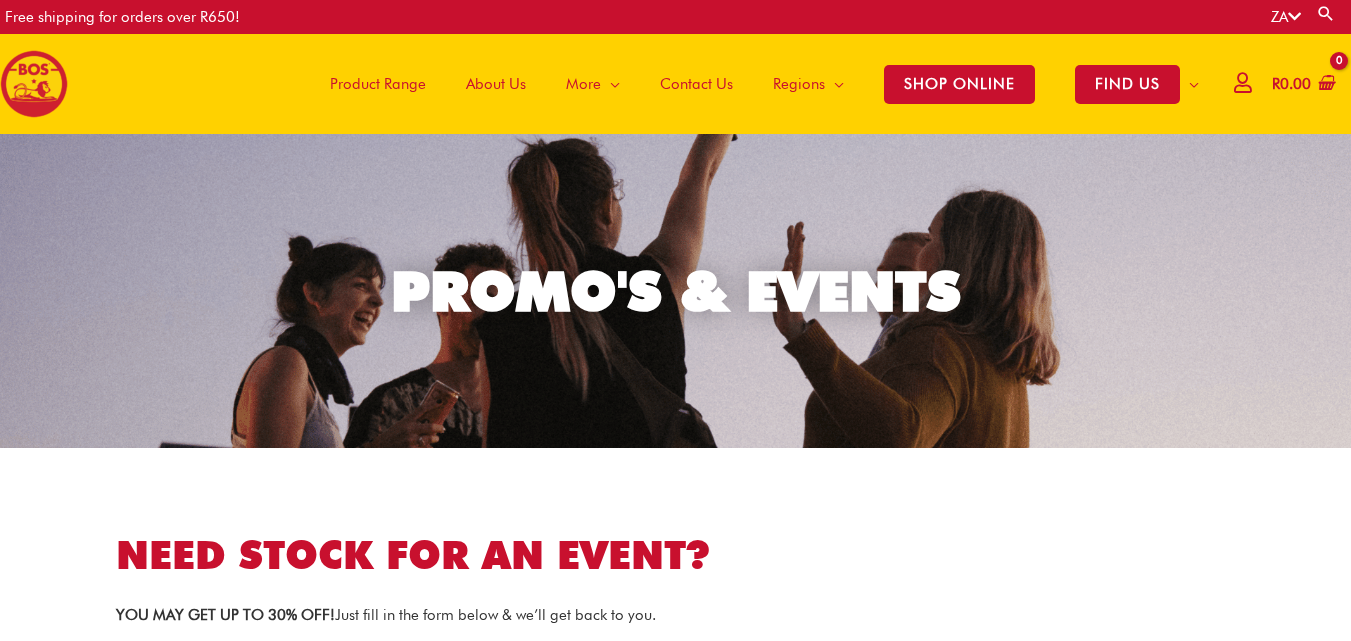 scroll, scrollTop: 0, scrollLeft: 0, axis: both 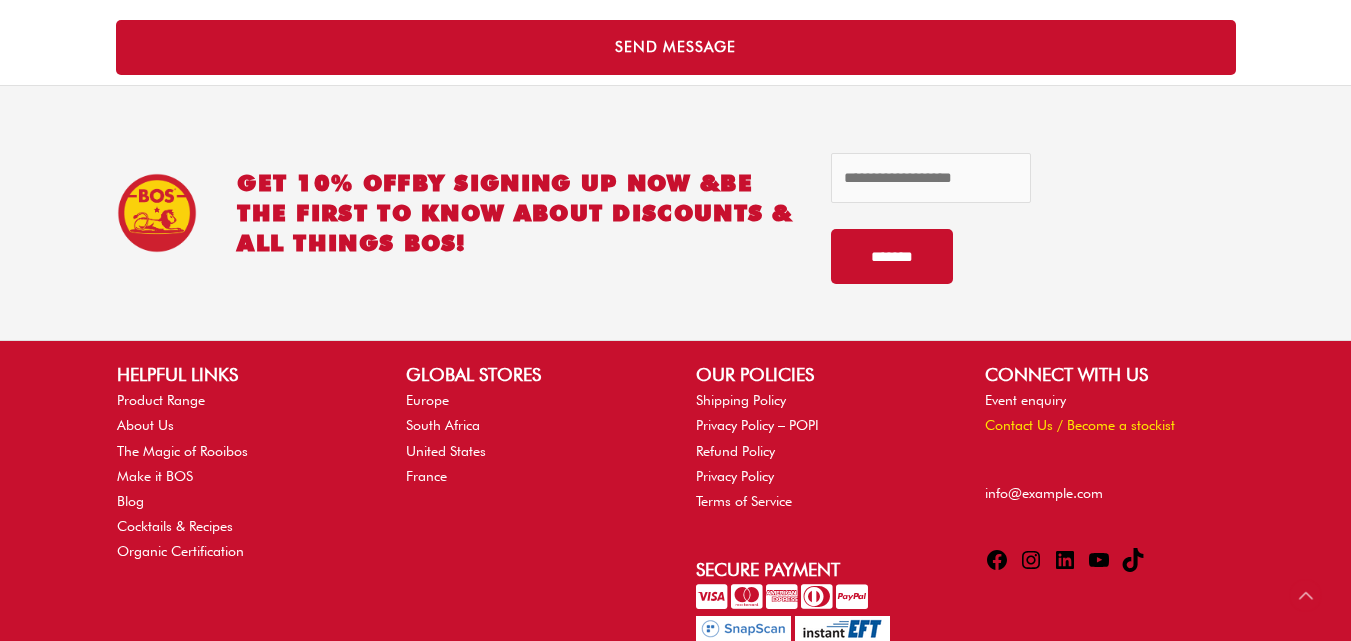 click on "Contact Us / Become a stockist" at bounding box center [1080, 425] 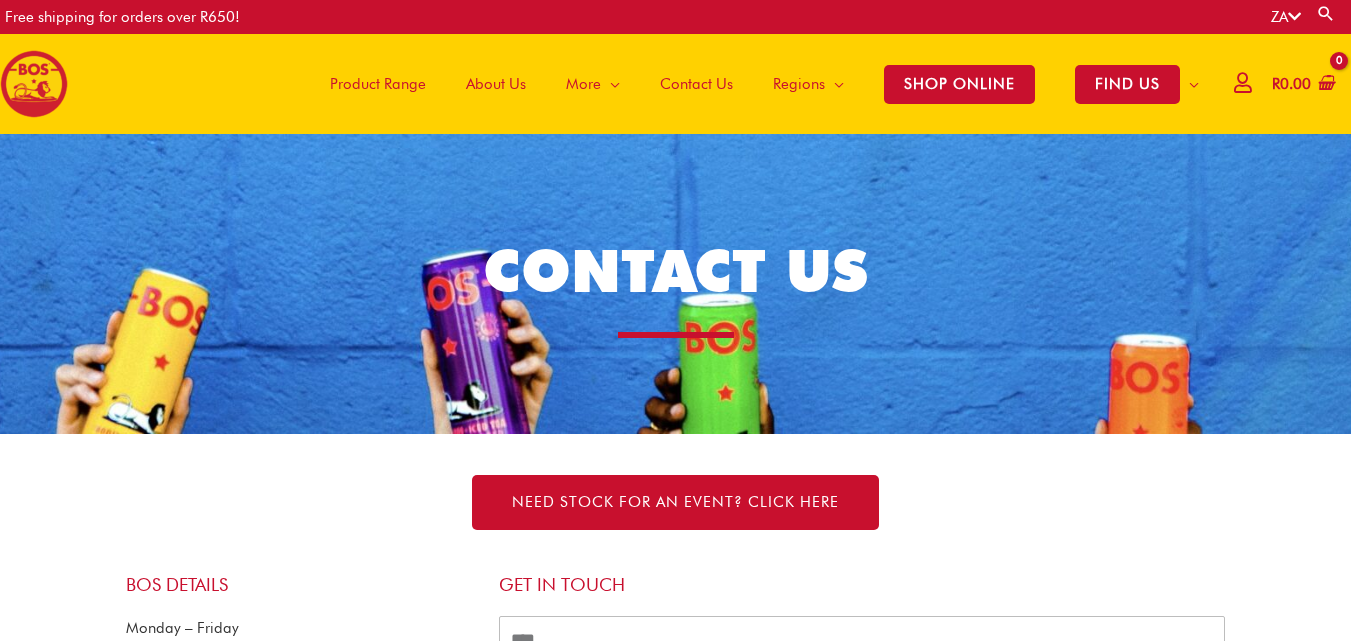 scroll, scrollTop: 0, scrollLeft: 0, axis: both 